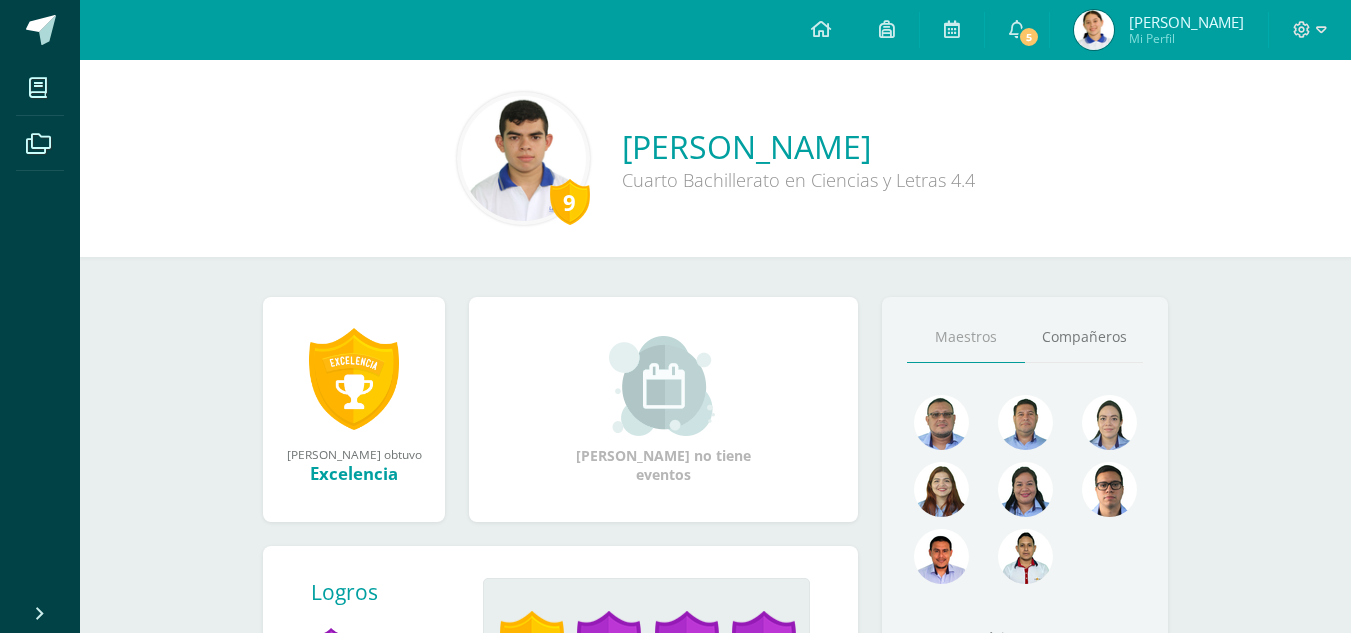 click at bounding box center [1094, 30] 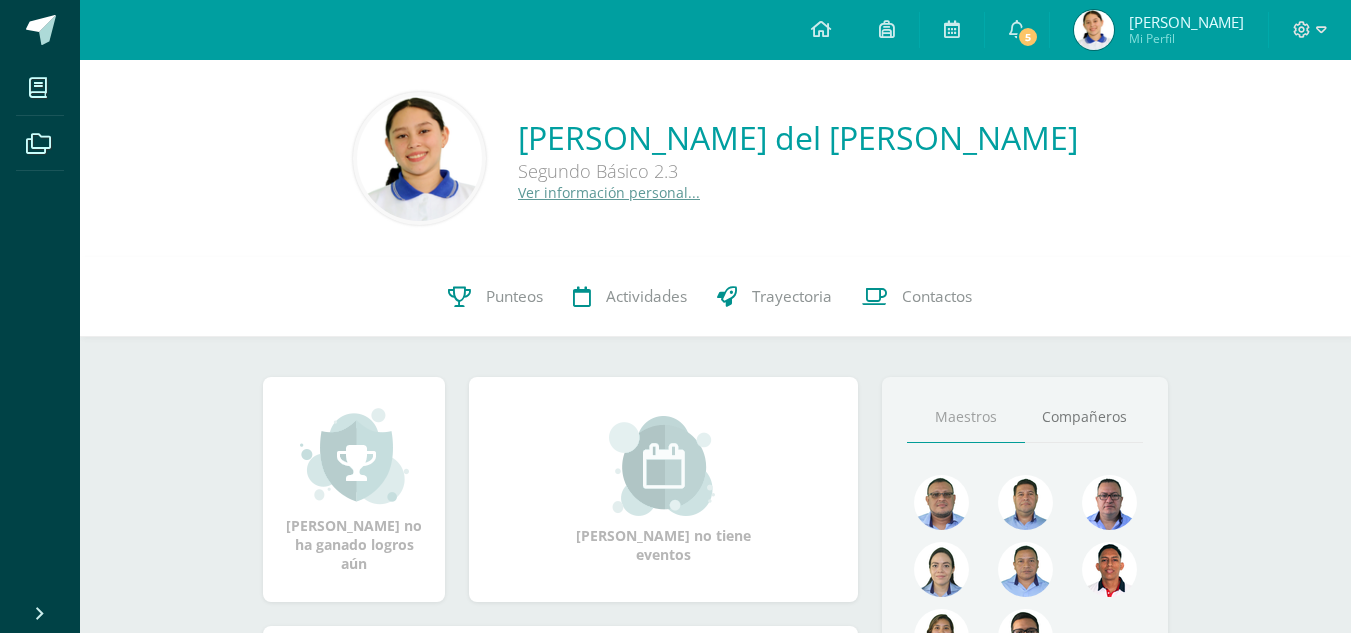 scroll, scrollTop: 0, scrollLeft: 0, axis: both 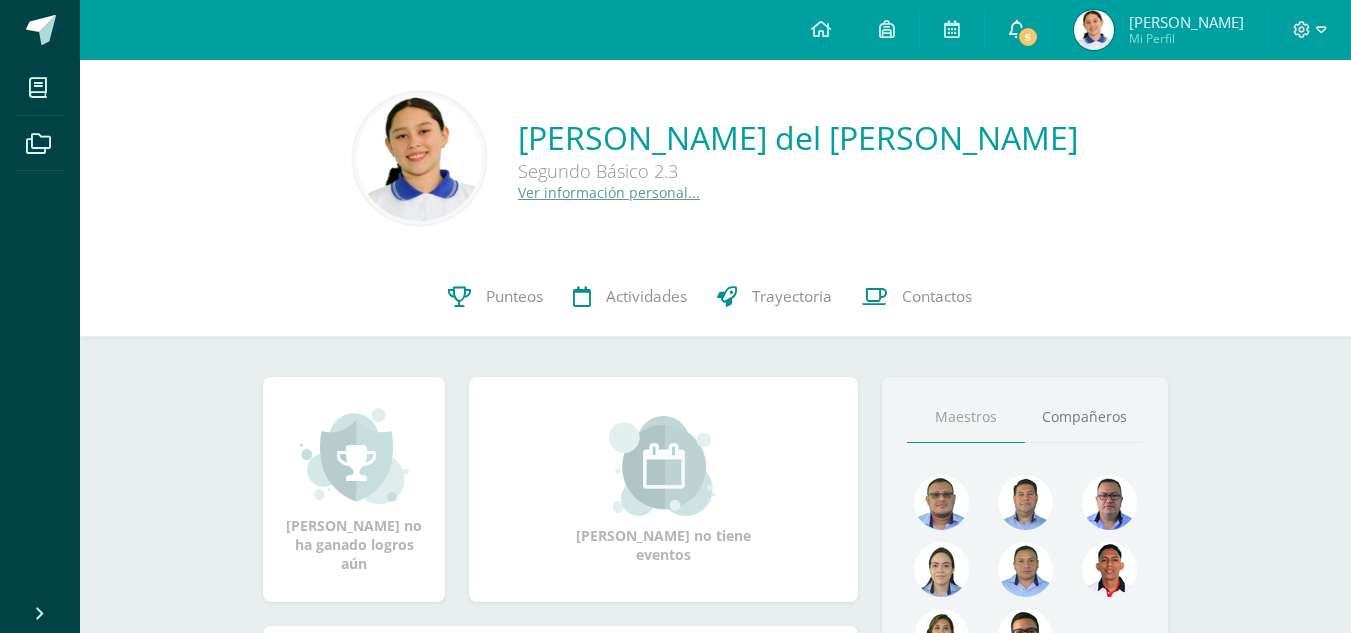 click on "5" at bounding box center (1028, 37) 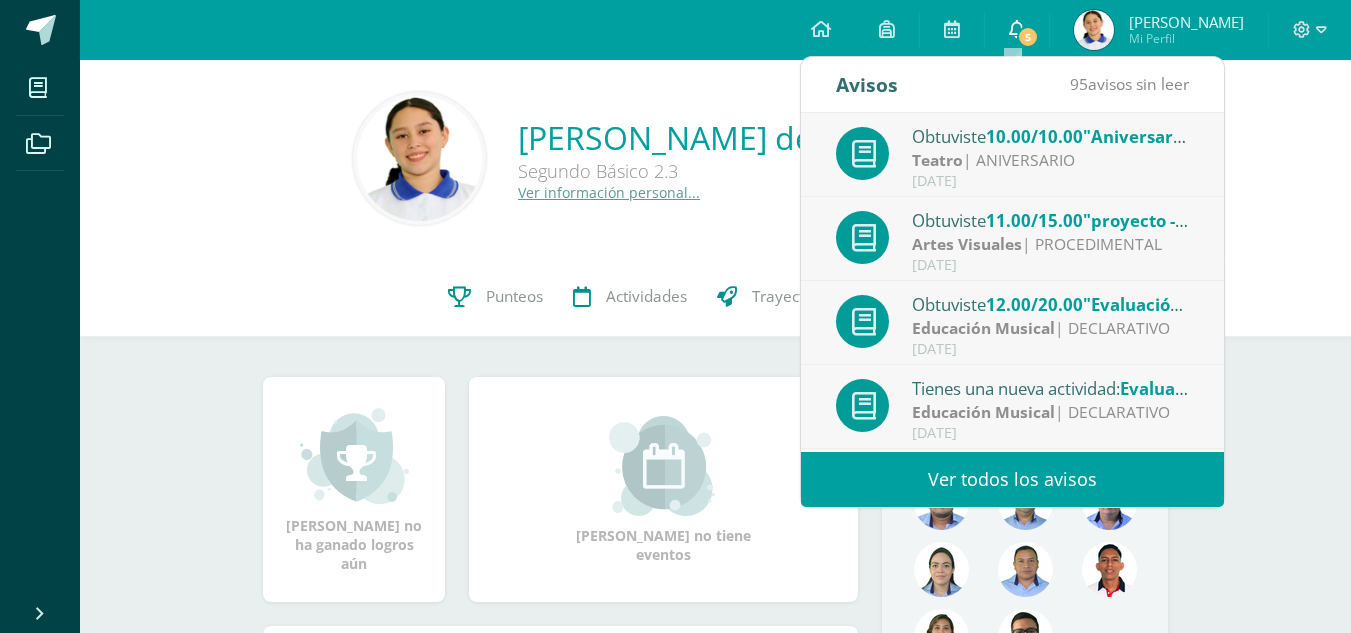 click on "5" at bounding box center (1028, 37) 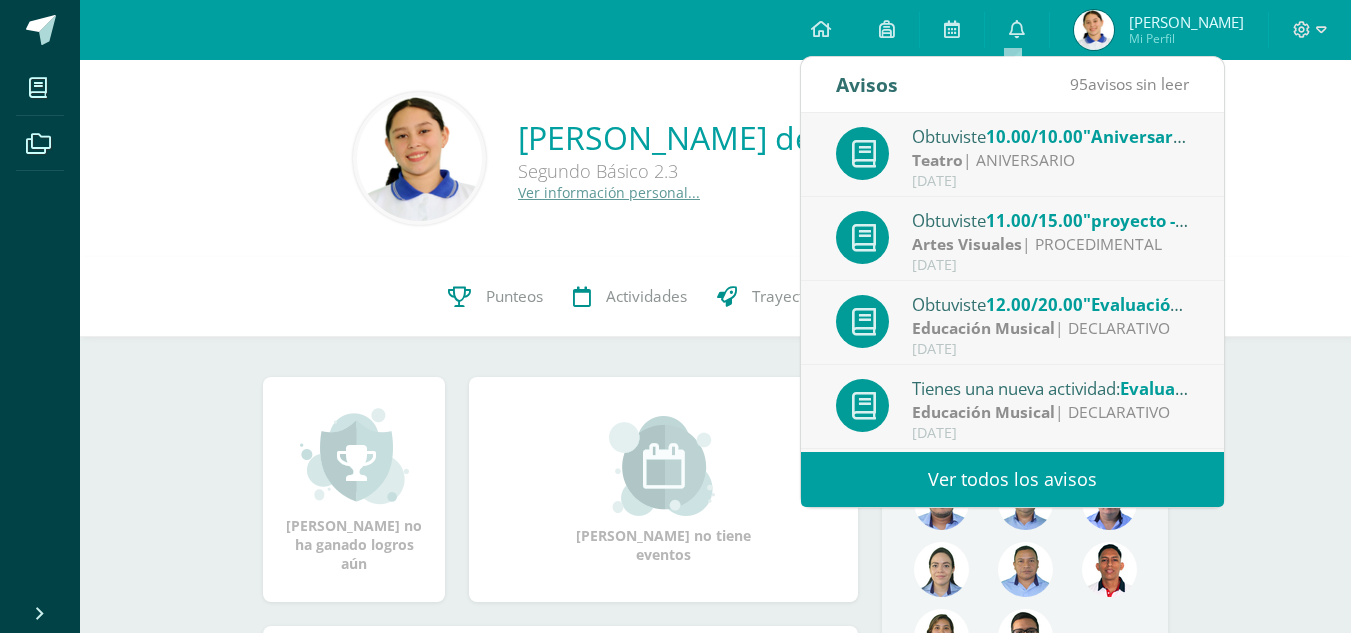click on "10.00/10.00" at bounding box center (1034, 136) 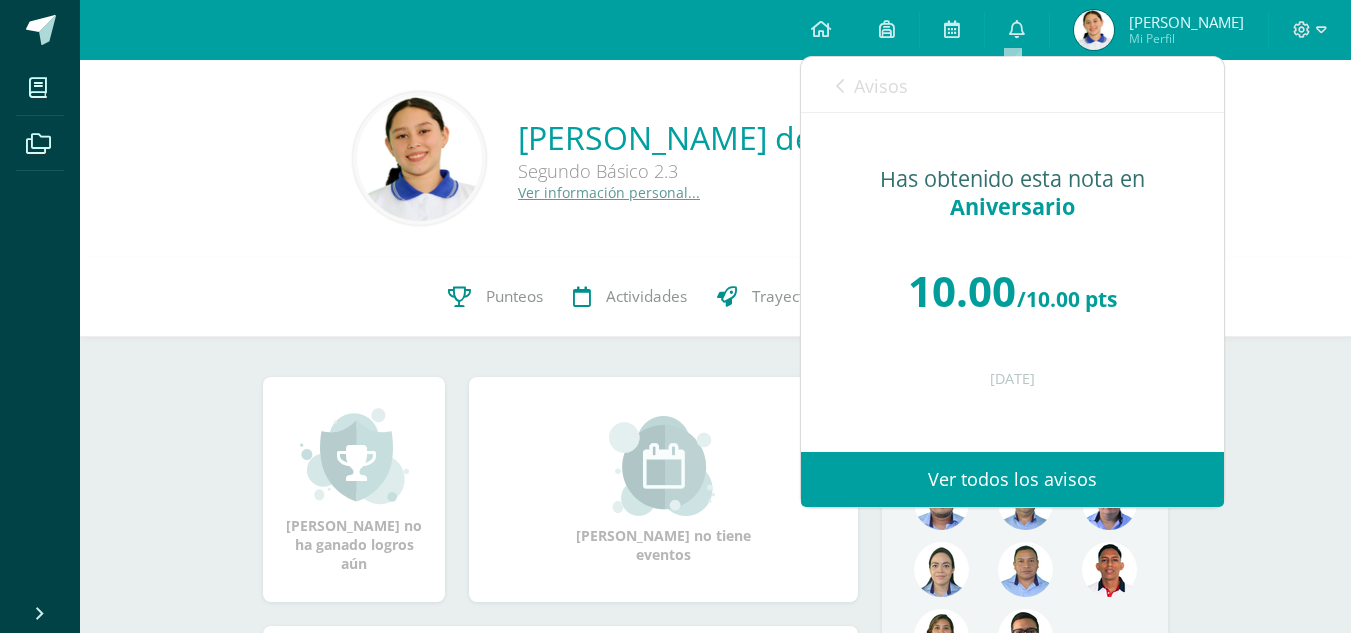 click at bounding box center (840, 86) 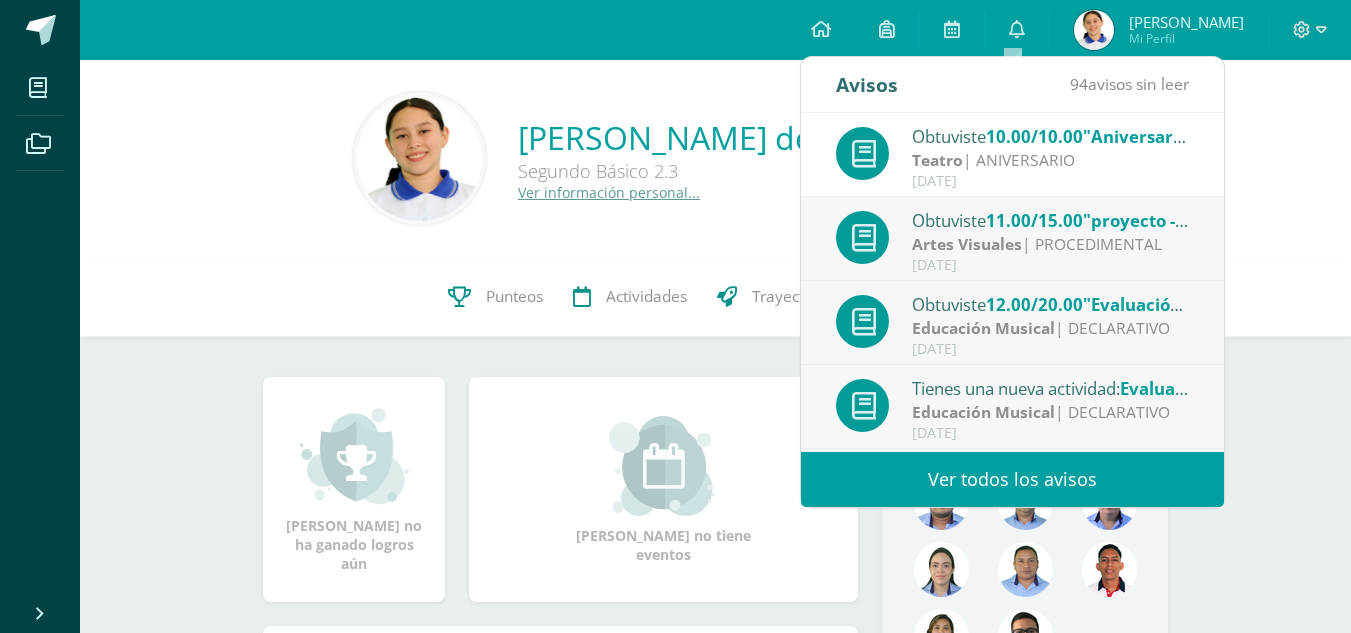 click on "Obtuviste
11.00/15.00  "proyecto - fotografía"
en
Artes Visuales" at bounding box center (1051, 220) 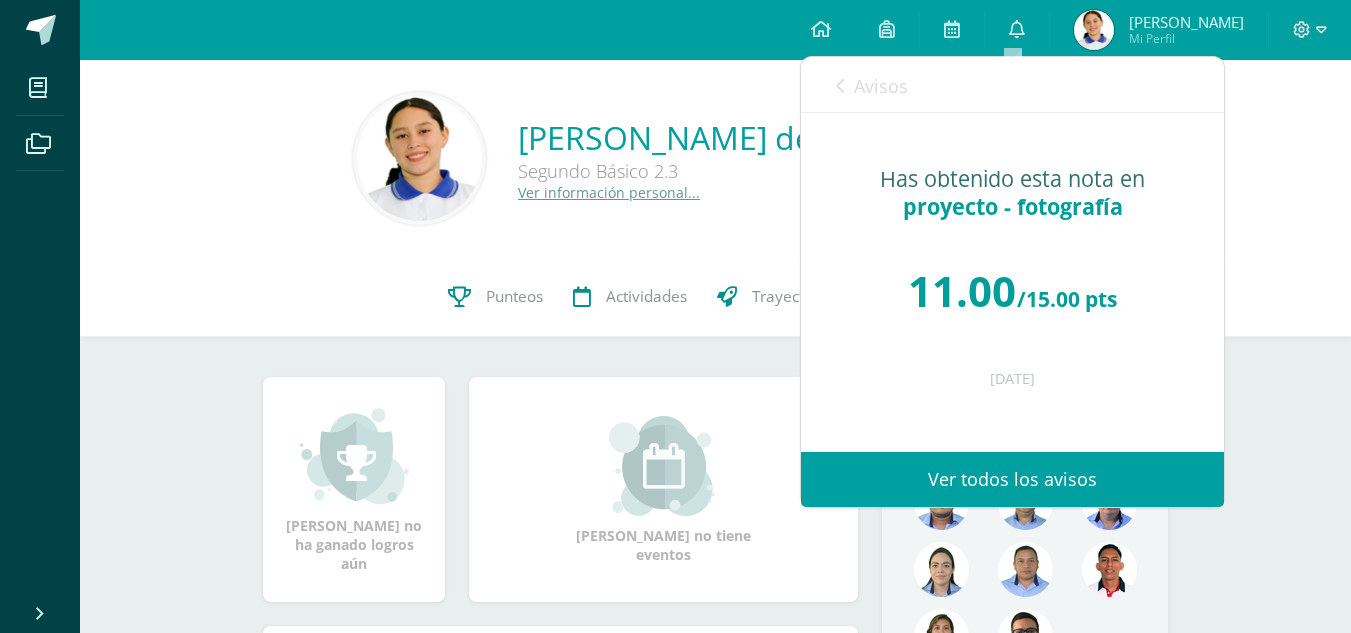 click at bounding box center [840, 86] 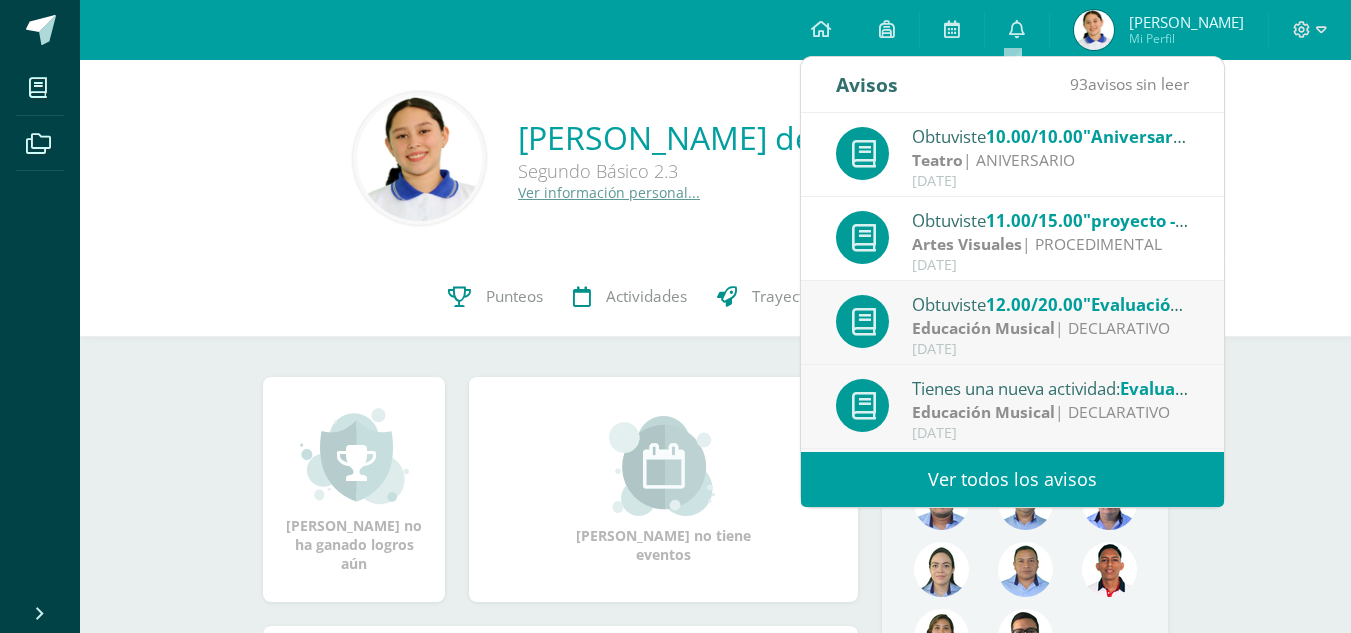 click on "Educación Musical" at bounding box center (983, 328) 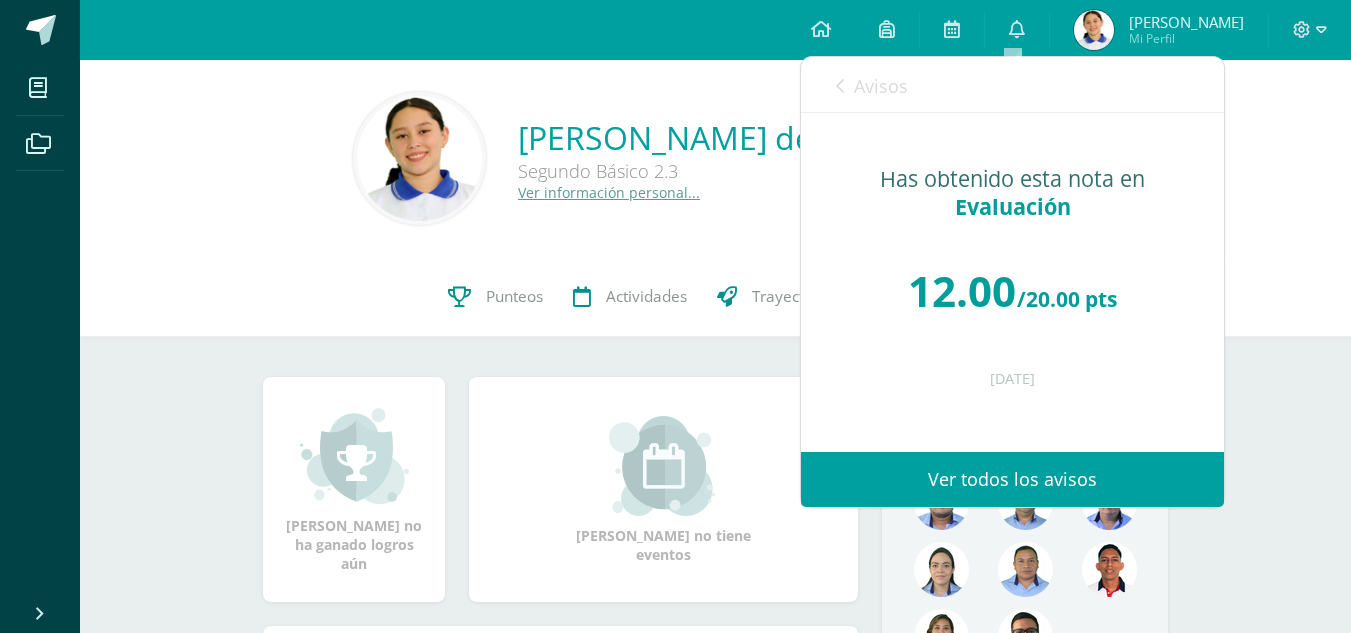 click on "Avisos" at bounding box center (872, 85) 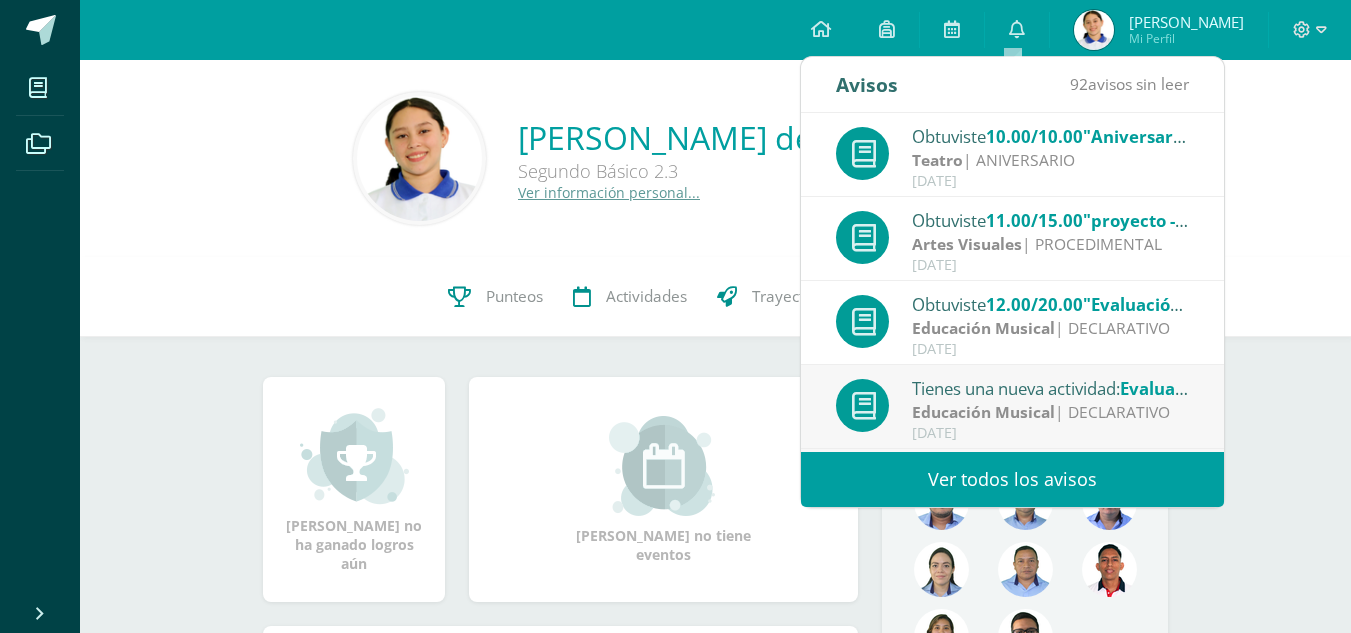 click on "Educación Musical" at bounding box center (983, 412) 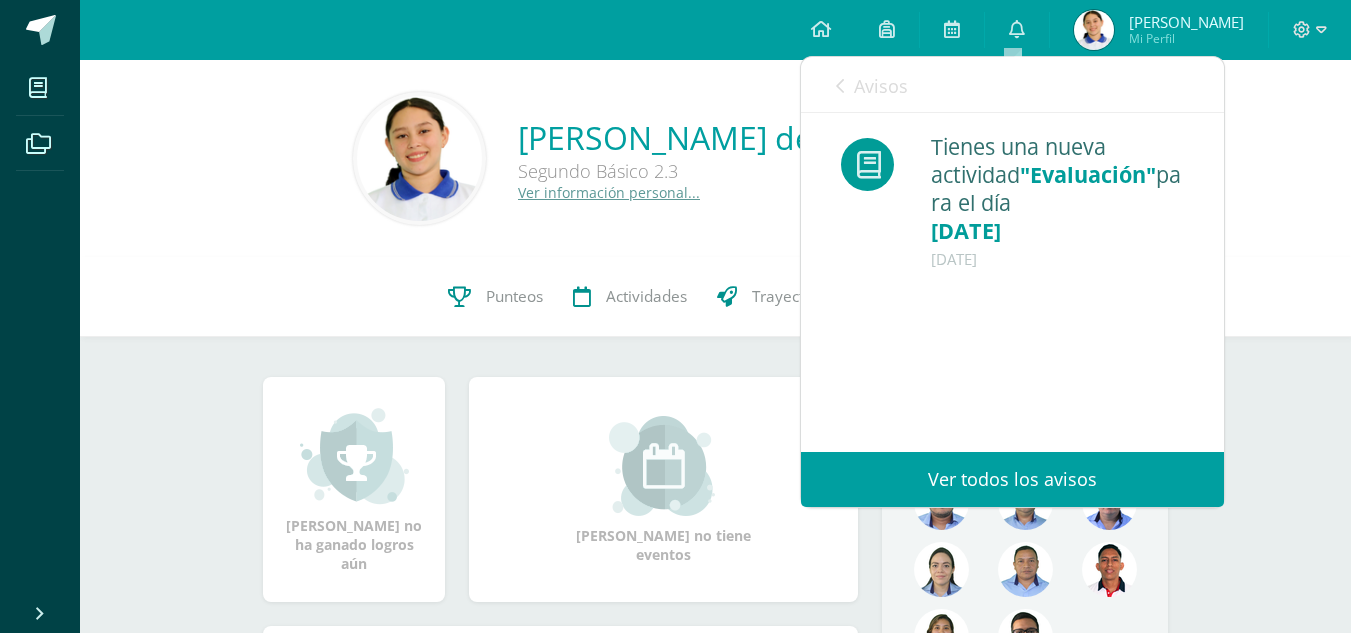click on "Avisos" at bounding box center [872, 85] 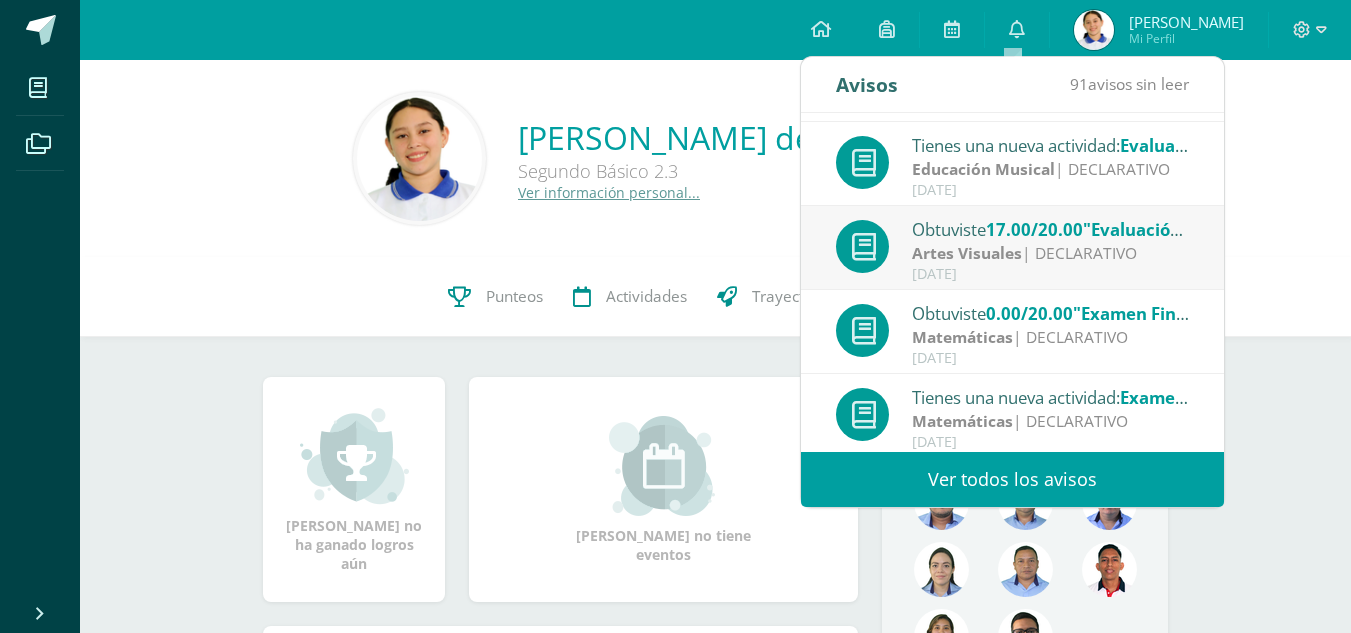 scroll, scrollTop: 280, scrollLeft: 0, axis: vertical 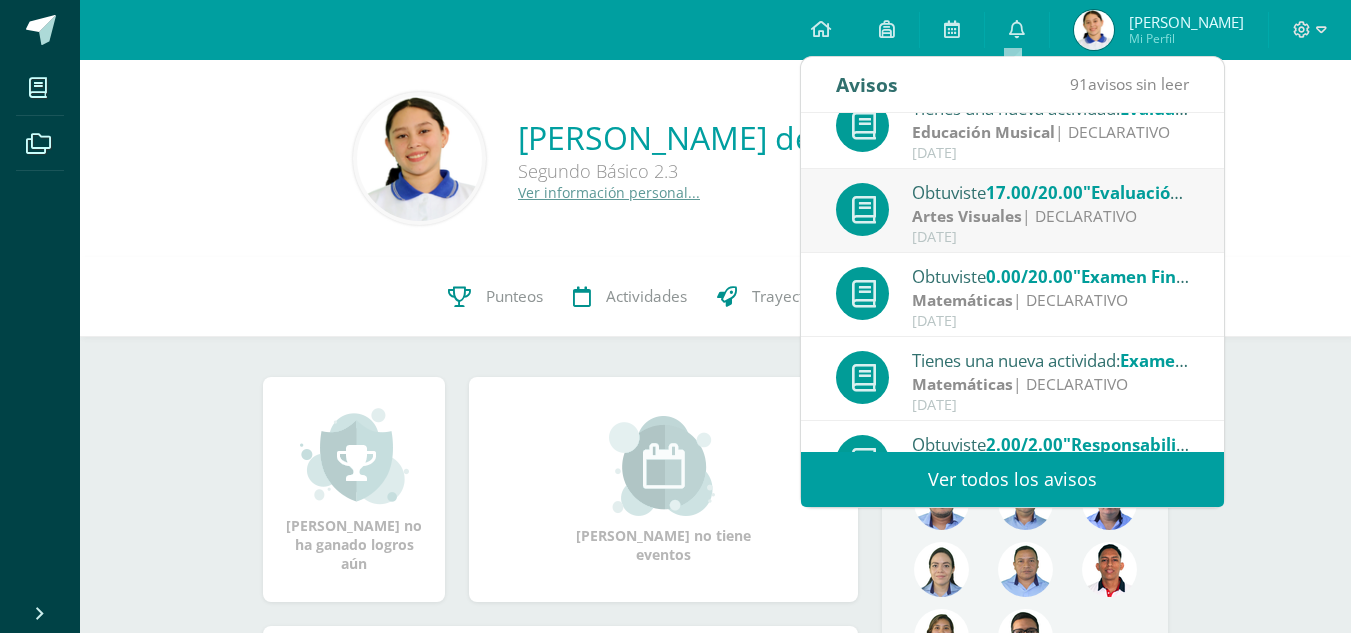 click on "Artes Visuales
| DECLARATIVO" at bounding box center [1051, 216] 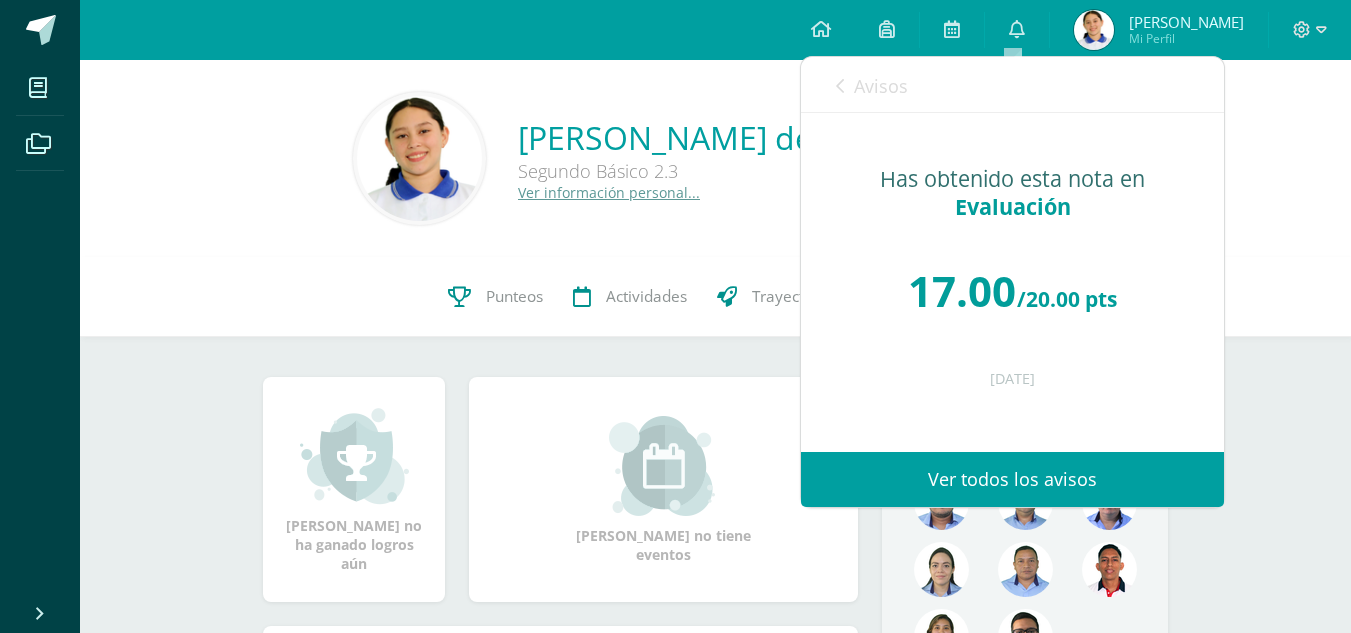 click at bounding box center (840, 86) 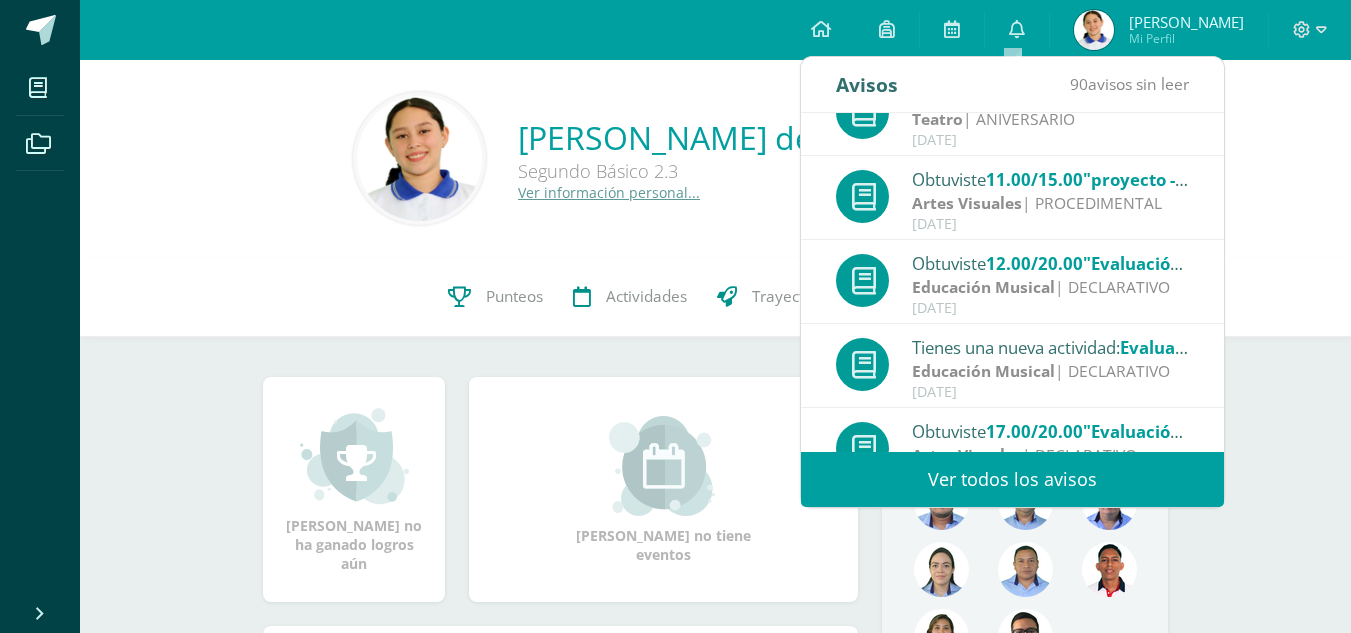 scroll, scrollTop: 0, scrollLeft: 0, axis: both 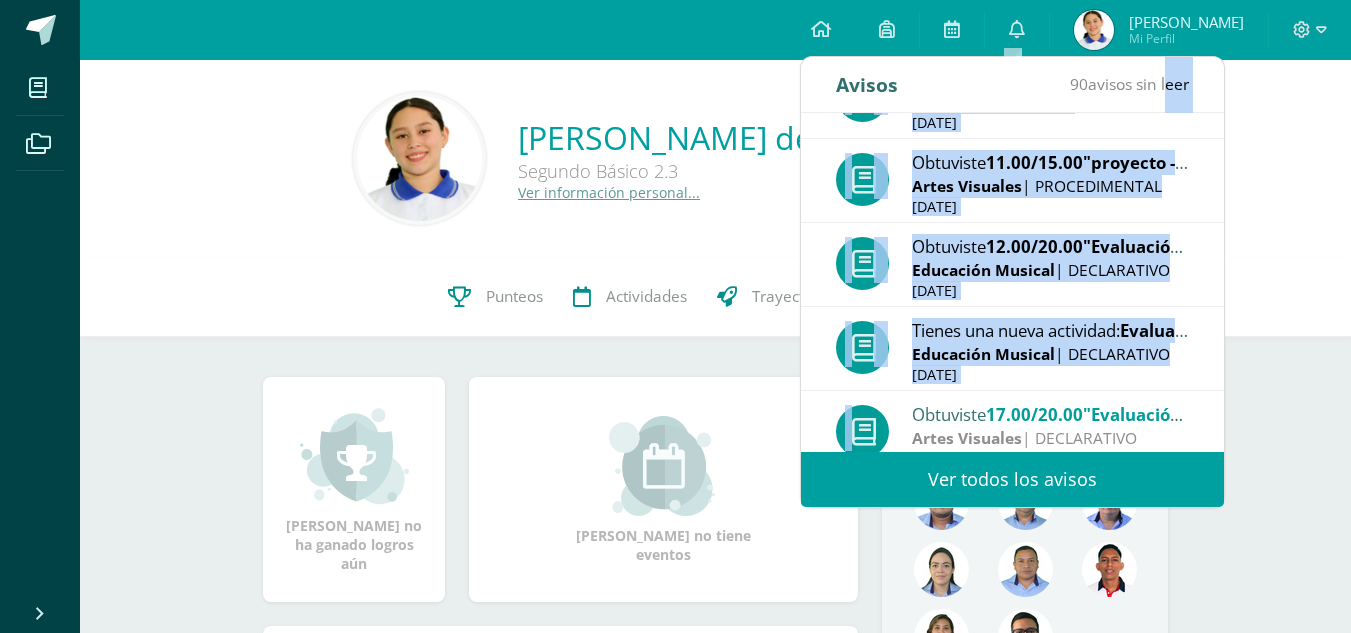 drag, startPoint x: 840, startPoint y: 88, endPoint x: 1212, endPoint y: 445, distance: 515.58997 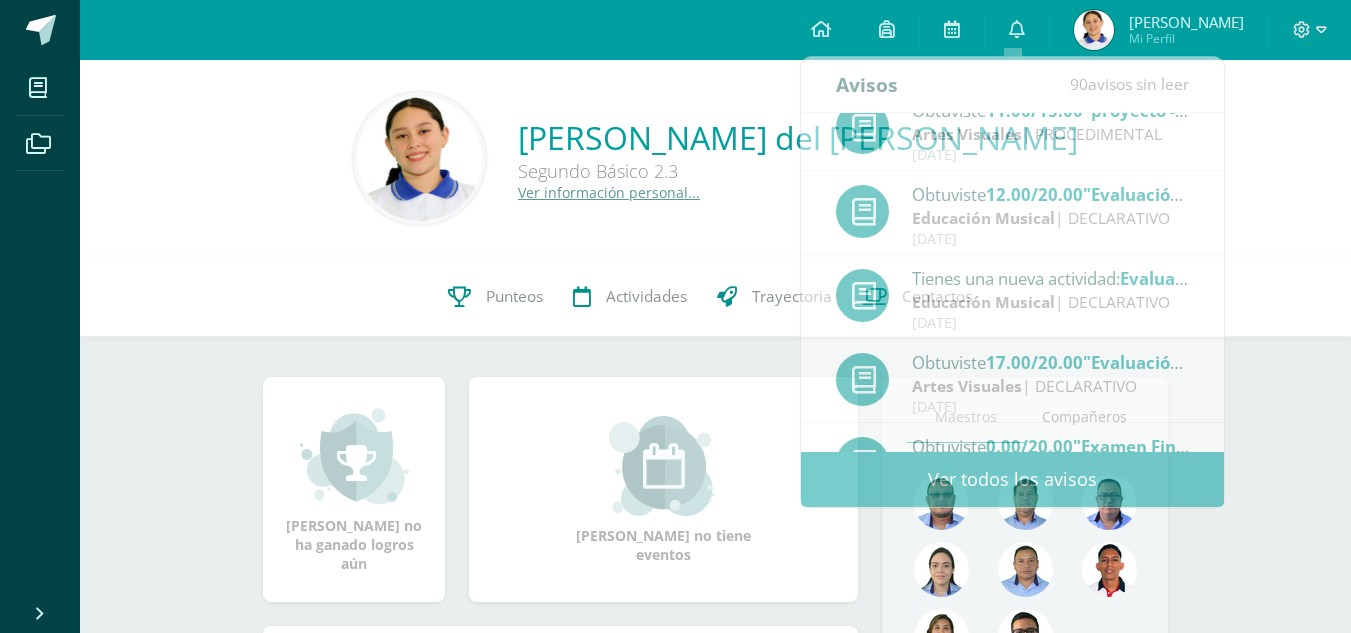 click on "Celina del Carmen Sagastume Lémus
Segundo Básico 2.3
Ver información personal..." at bounding box center [715, 158] 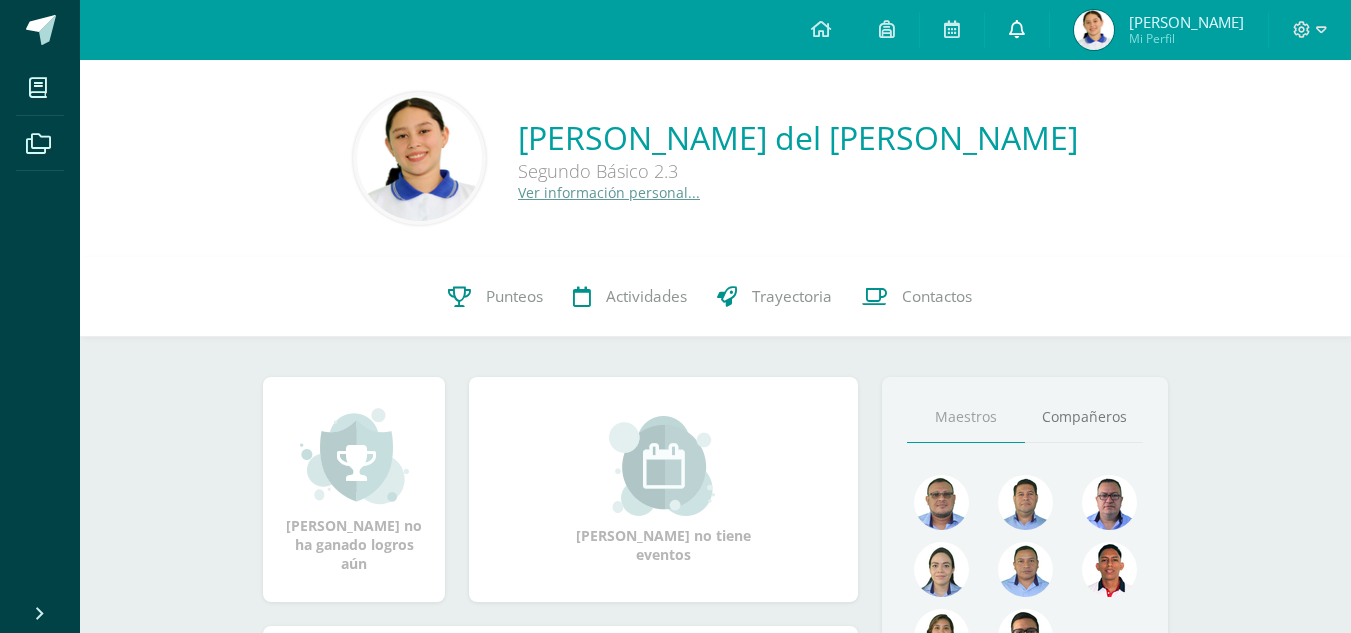 click on "0" at bounding box center (1017, 30) 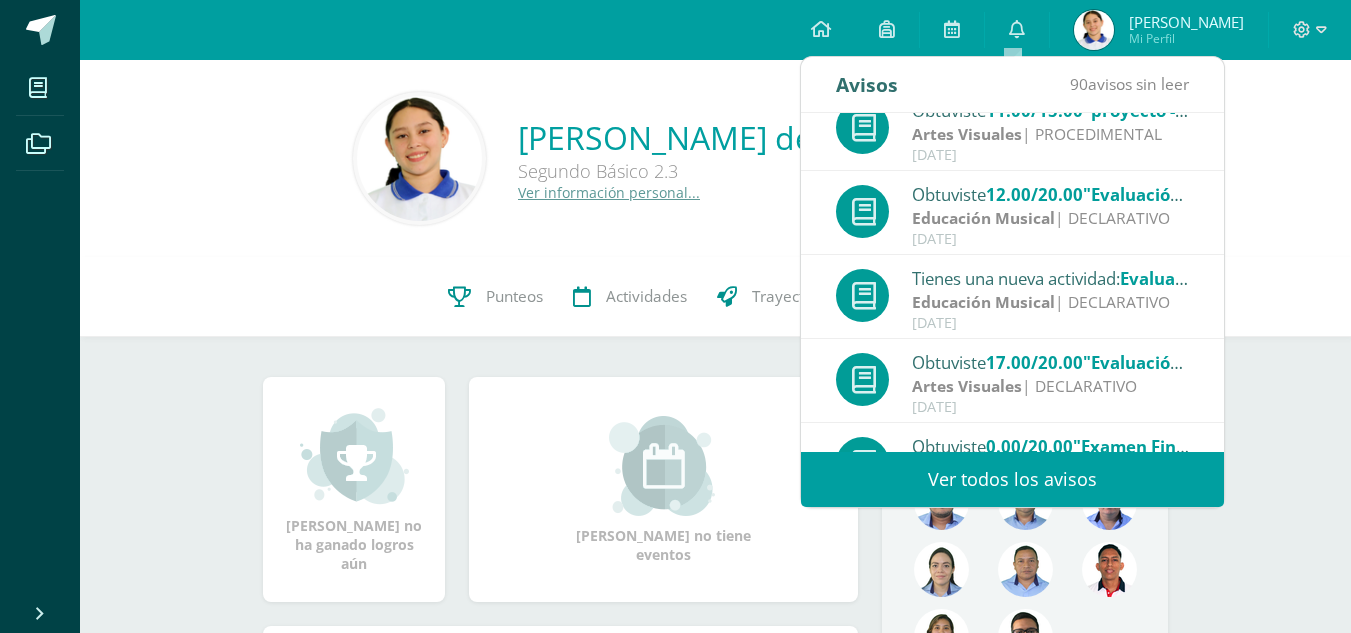 click on "Obtuviste
0.00/20.00  "Examen Final, Bloque 2"
en
Matemáticas Matemáticas
| DECLARATIVO
Julio 09" at bounding box center (1012, 465) 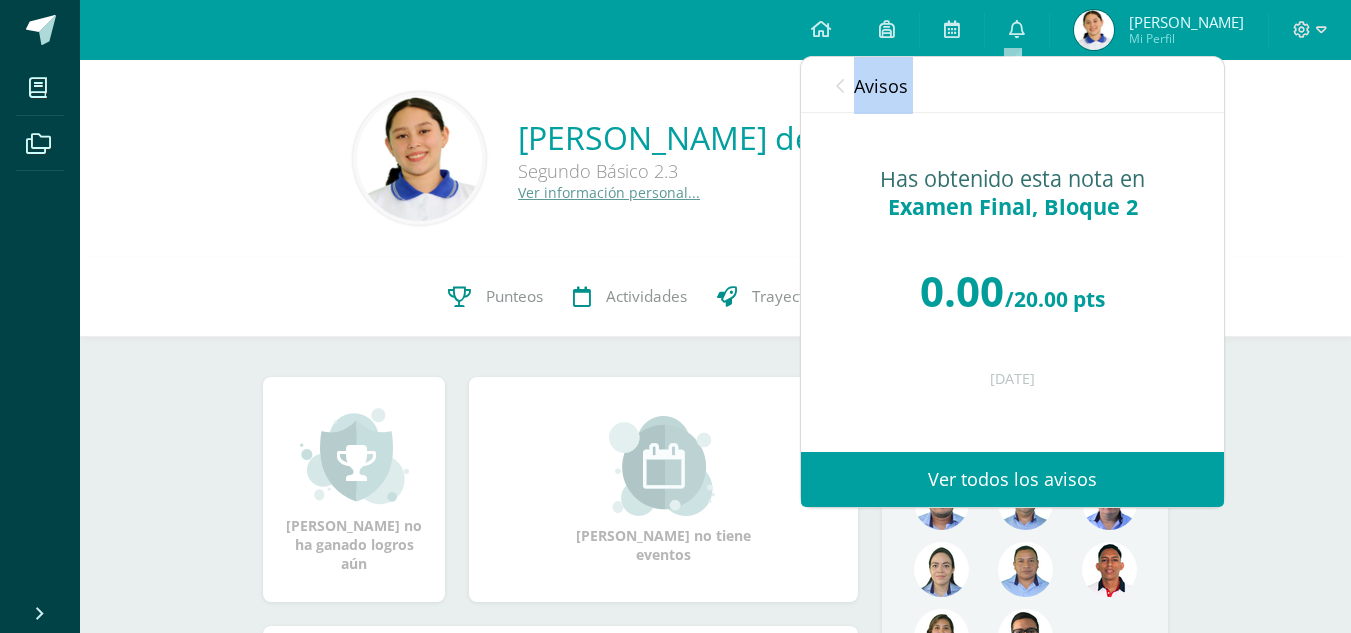 drag, startPoint x: 1207, startPoint y: 430, endPoint x: 830, endPoint y: 96, distance: 503.6715 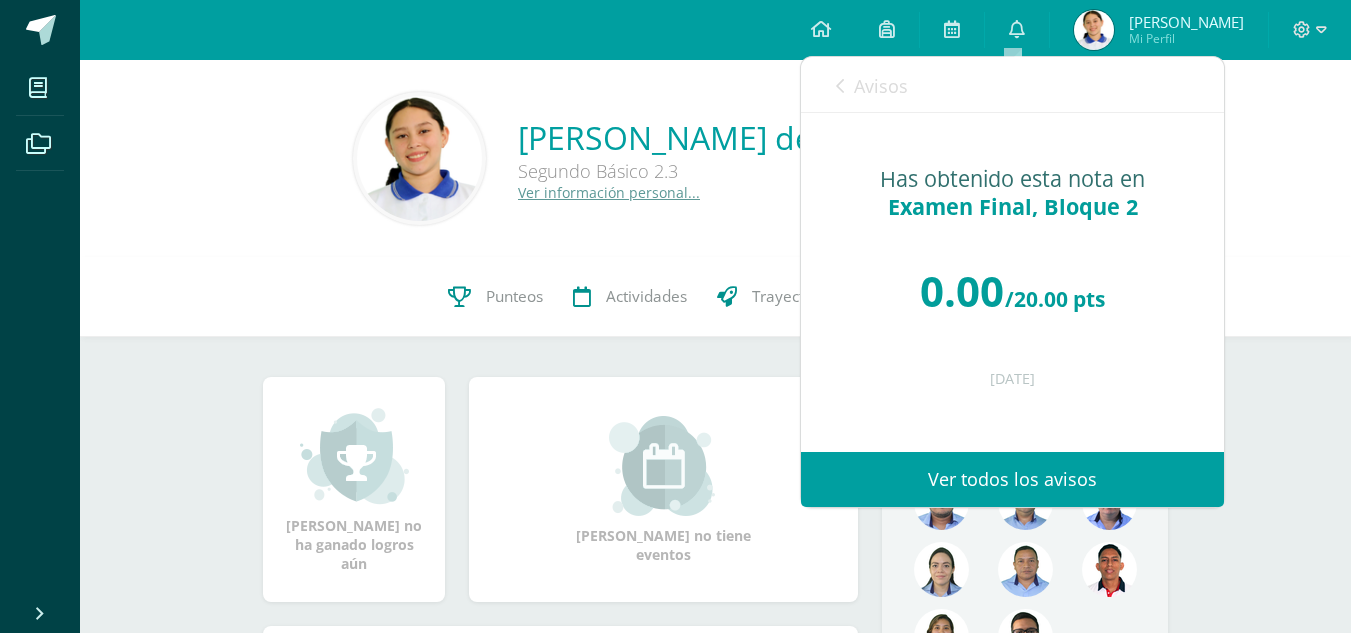 click on "Avisos 90  avisos sin leer
Avisos" at bounding box center (1012, 85) 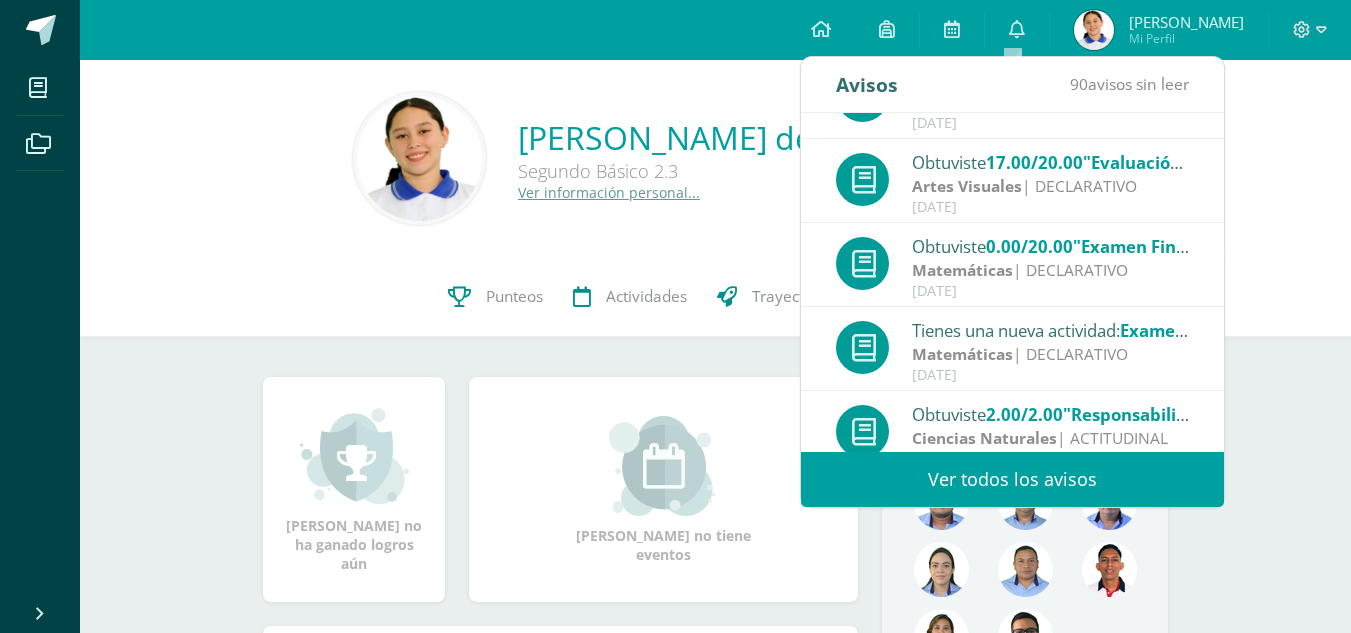 scroll, scrollTop: 333, scrollLeft: 0, axis: vertical 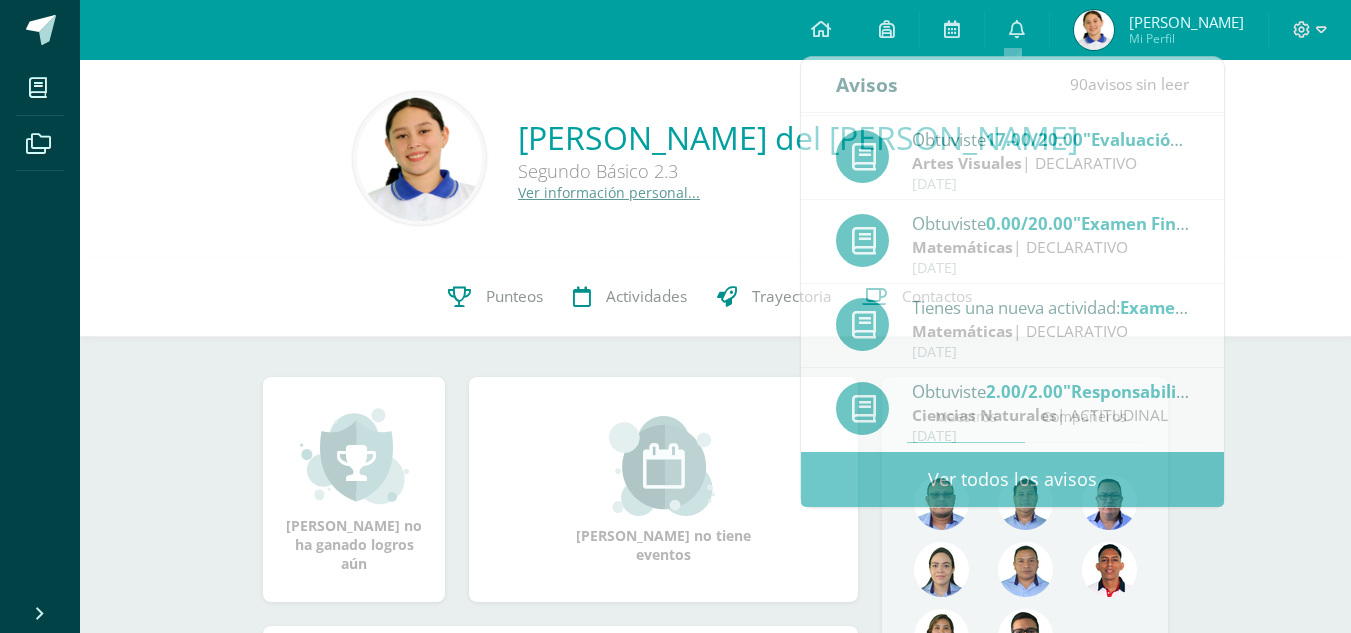 click on "0
Celina Sagastume
25193
Punteos Actividades Trayectoria Contactos" at bounding box center (715, 297) 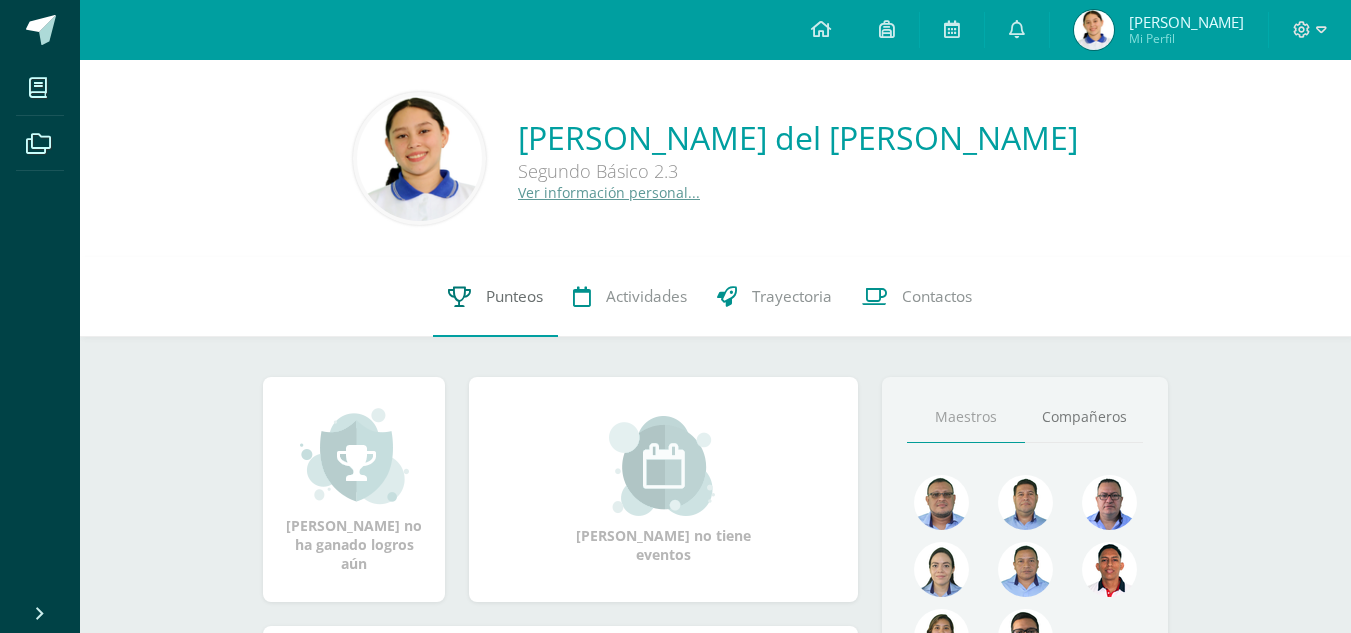 click on "Punteos" at bounding box center [495, 297] 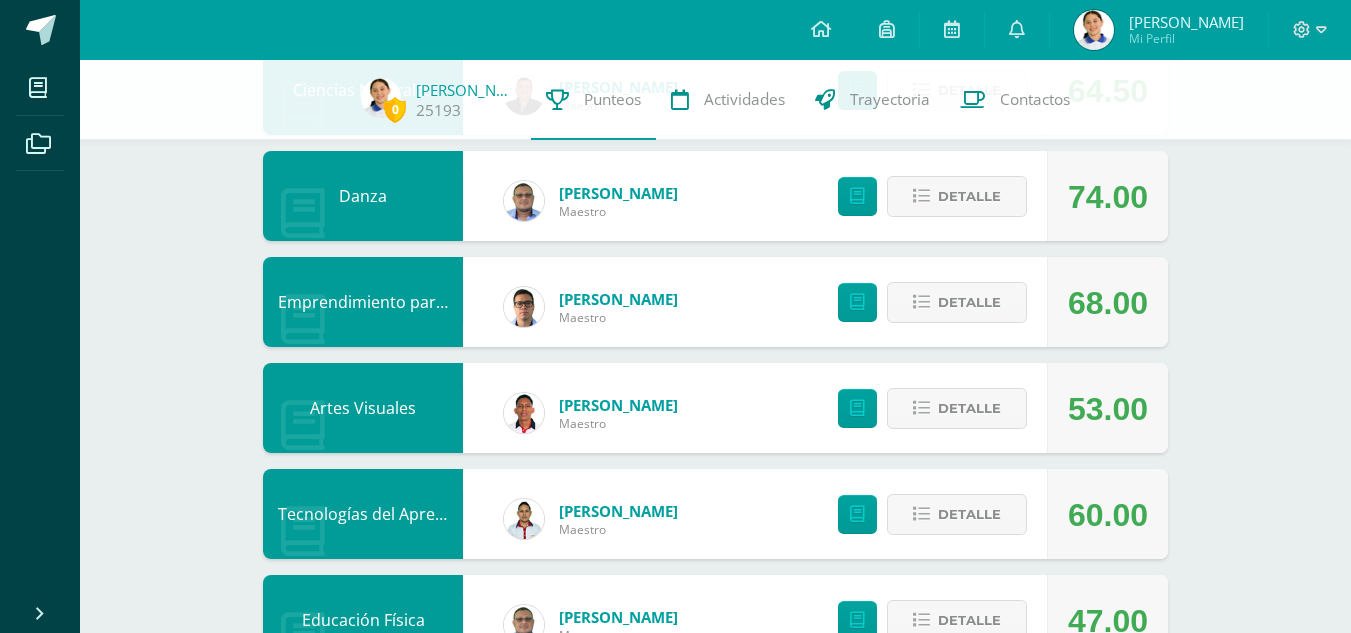 scroll, scrollTop: 1040, scrollLeft: 0, axis: vertical 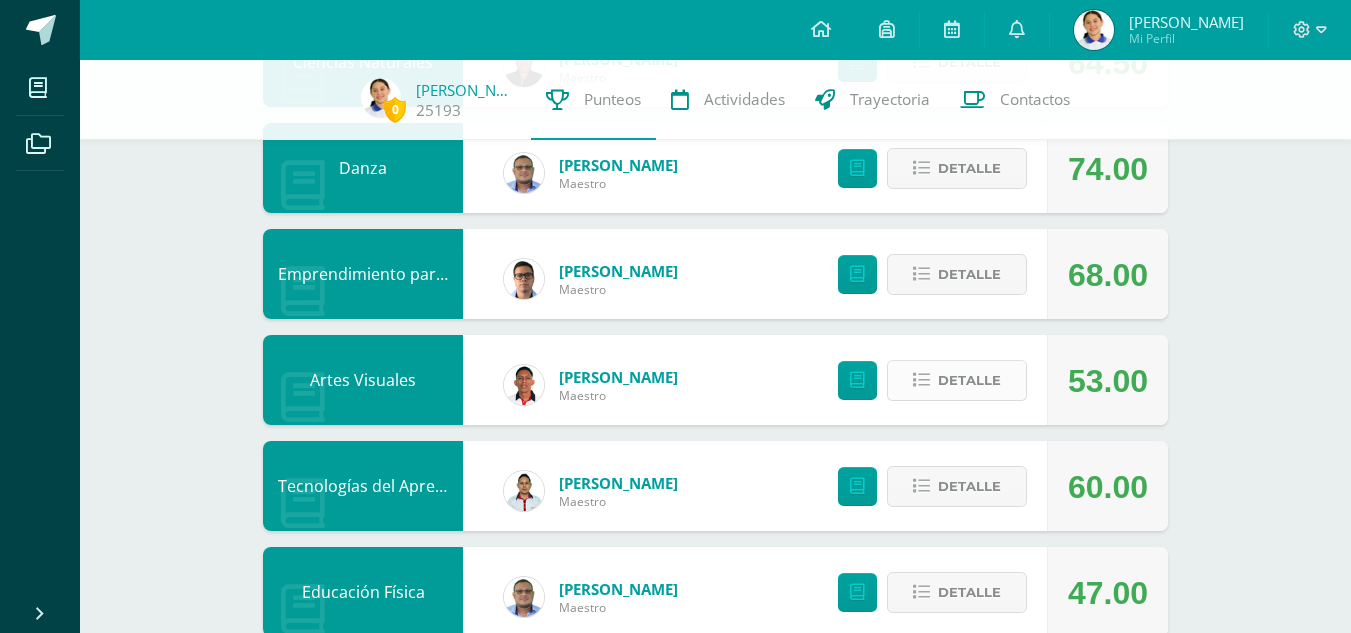 click on "Detalle" at bounding box center [957, 380] 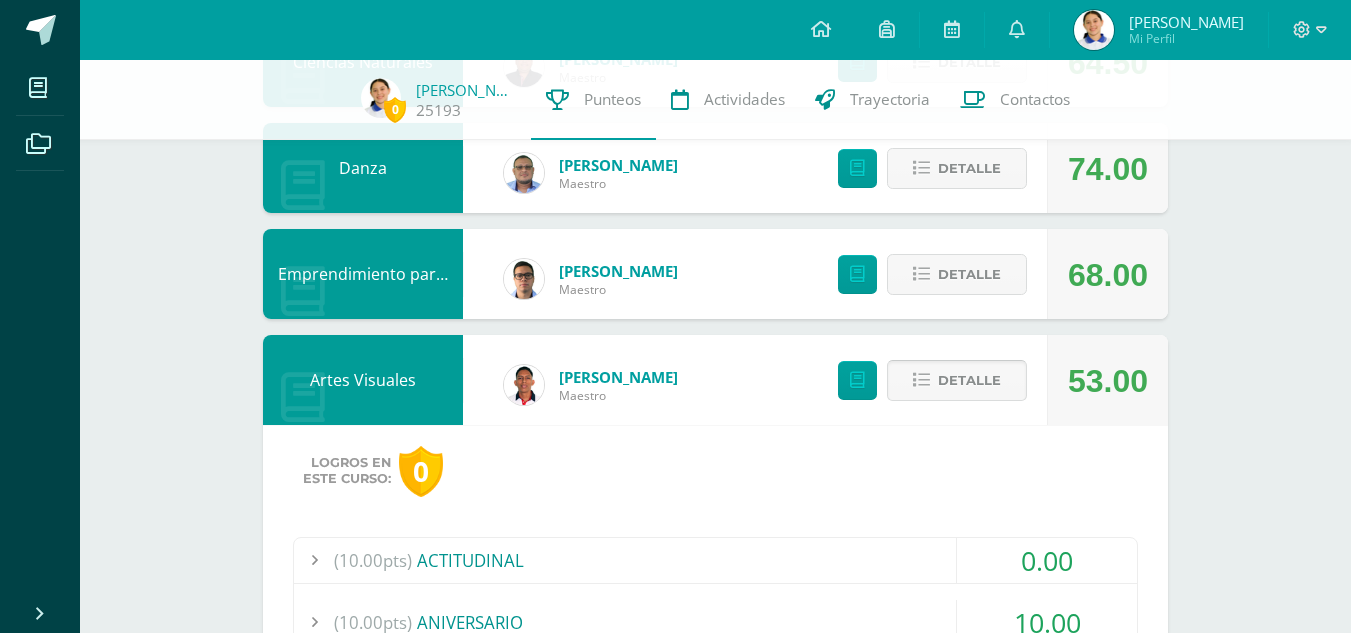 click on "Detalle" at bounding box center (969, 380) 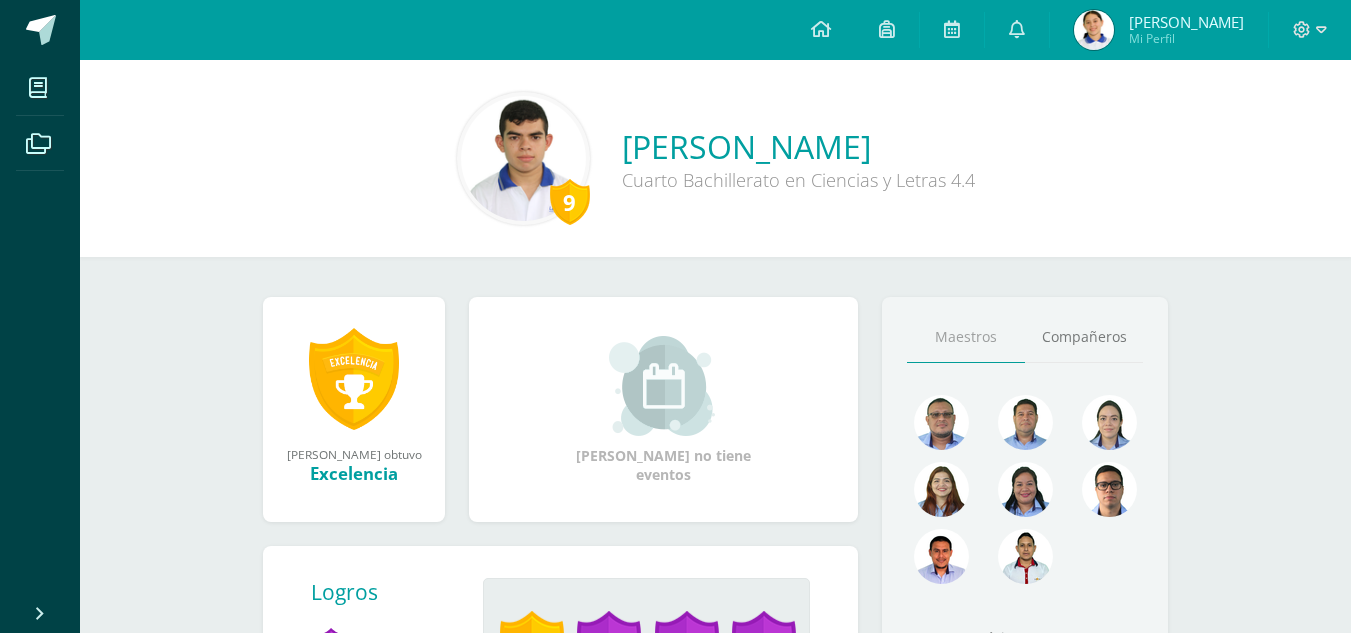scroll, scrollTop: 0, scrollLeft: 0, axis: both 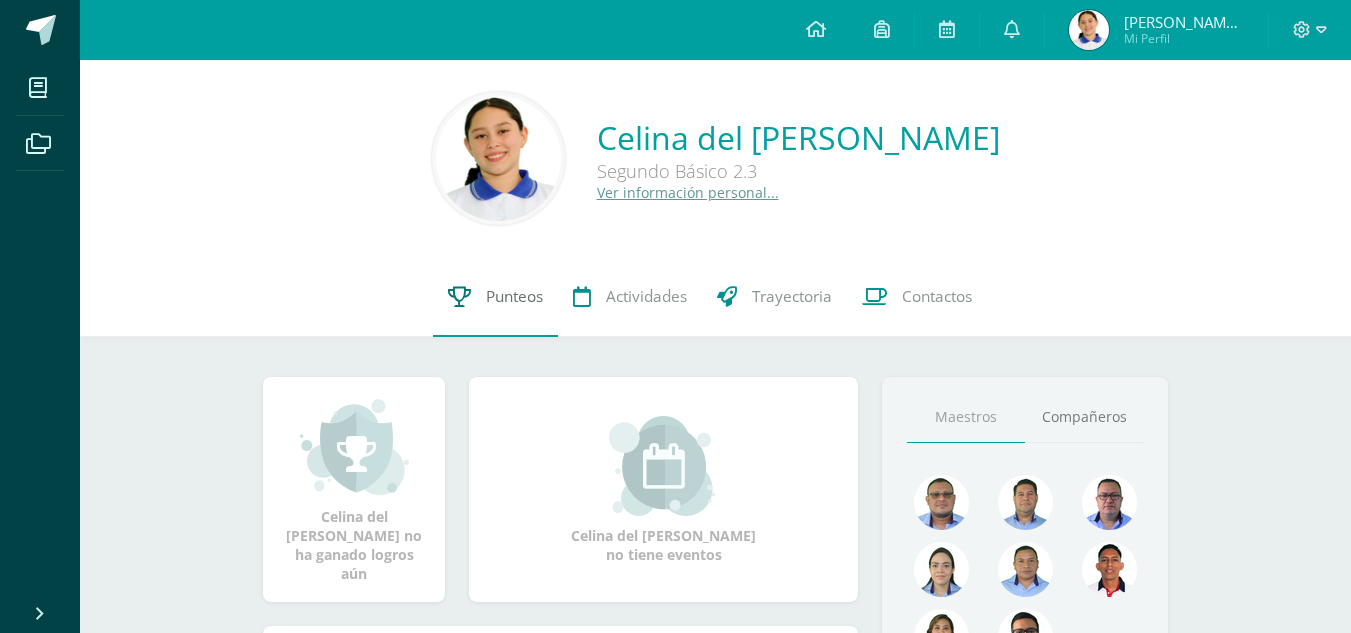 click on "Punteos" at bounding box center (514, 296) 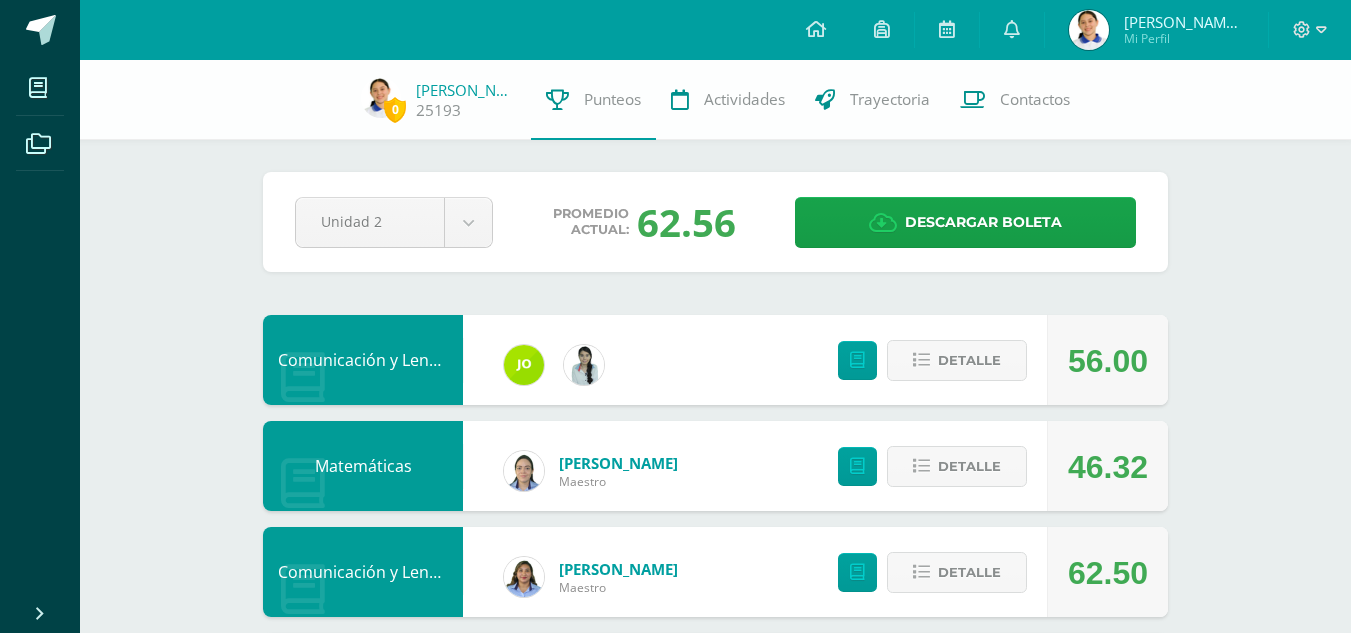 scroll, scrollTop: 0, scrollLeft: 0, axis: both 